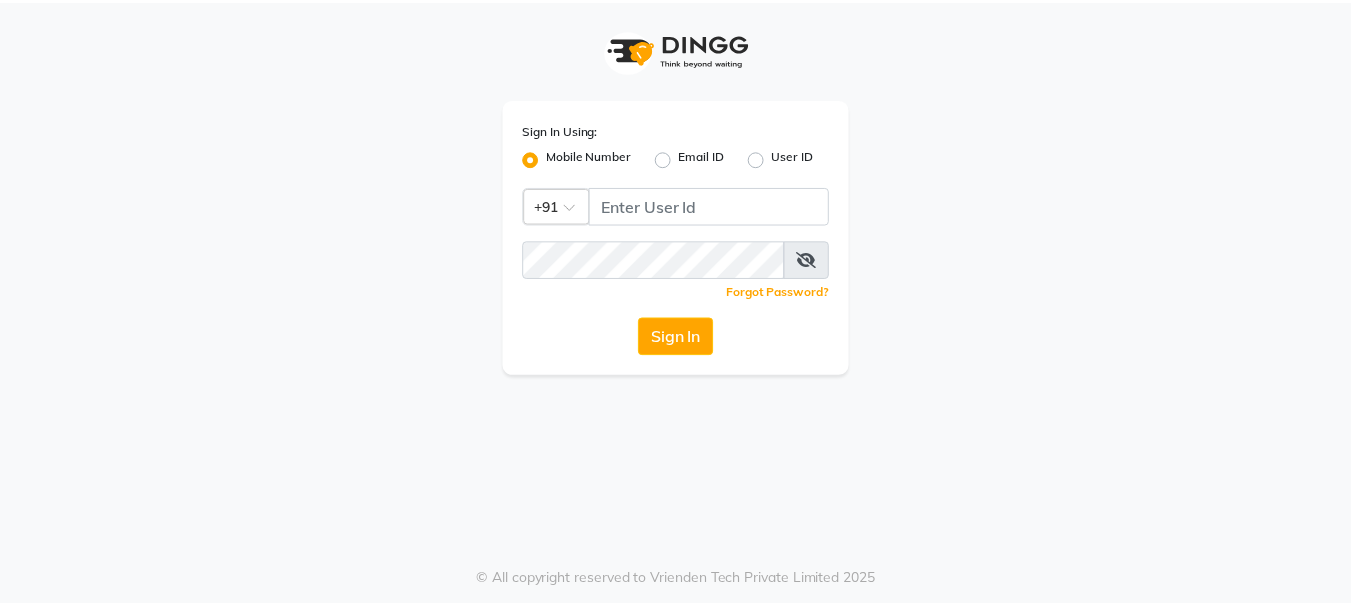 scroll, scrollTop: 0, scrollLeft: 0, axis: both 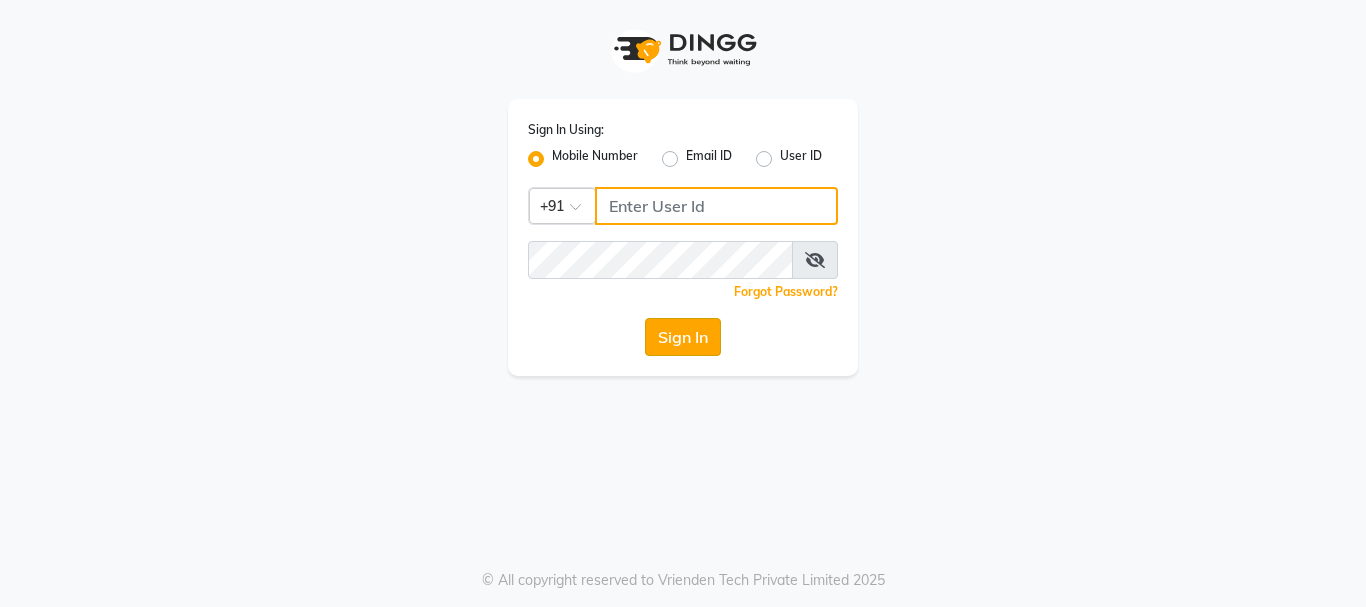 type on "[PHONE]" 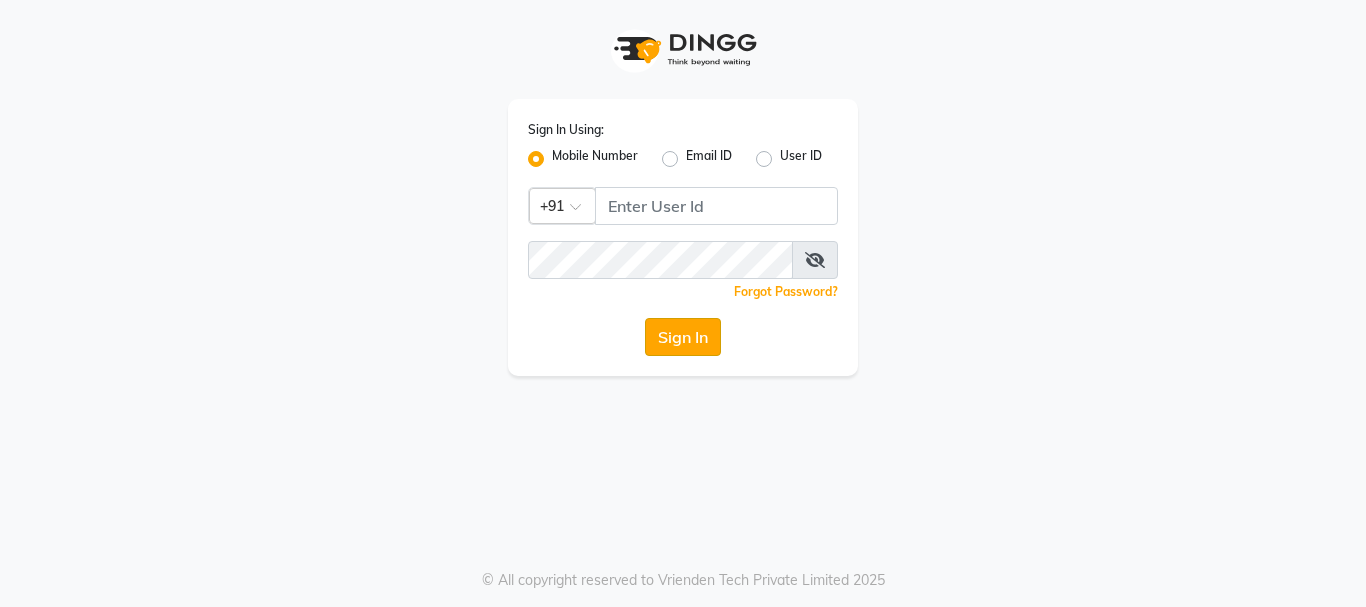 click on "Sign In" 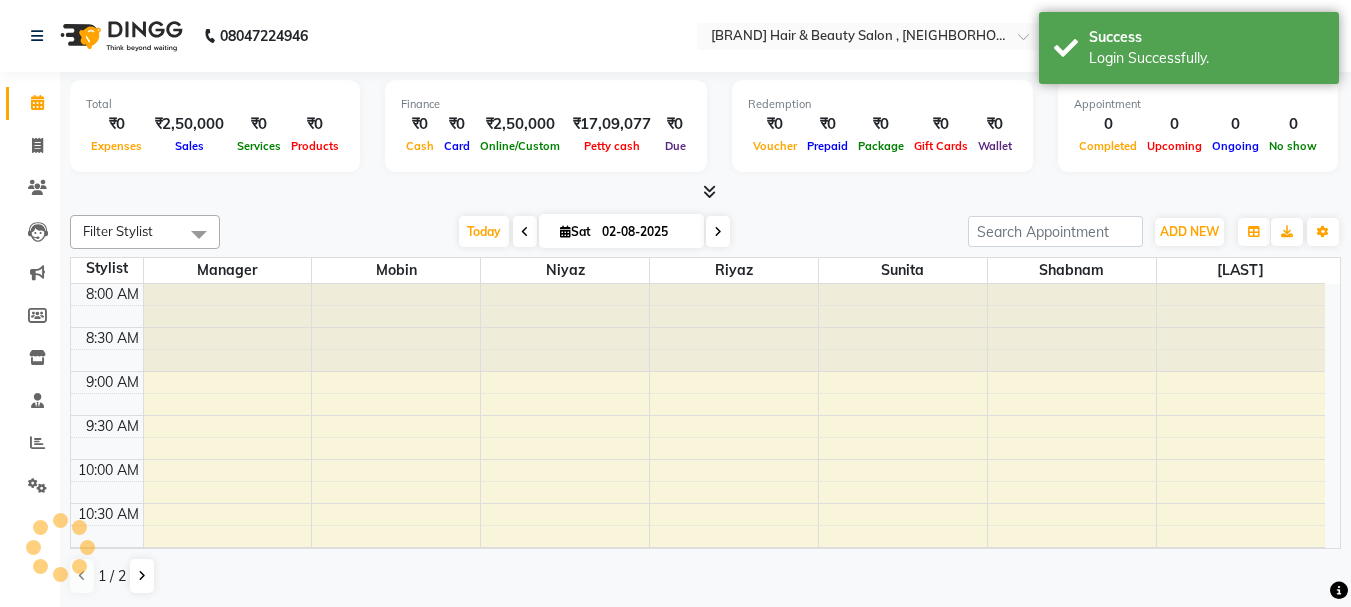 scroll, scrollTop: 0, scrollLeft: 0, axis: both 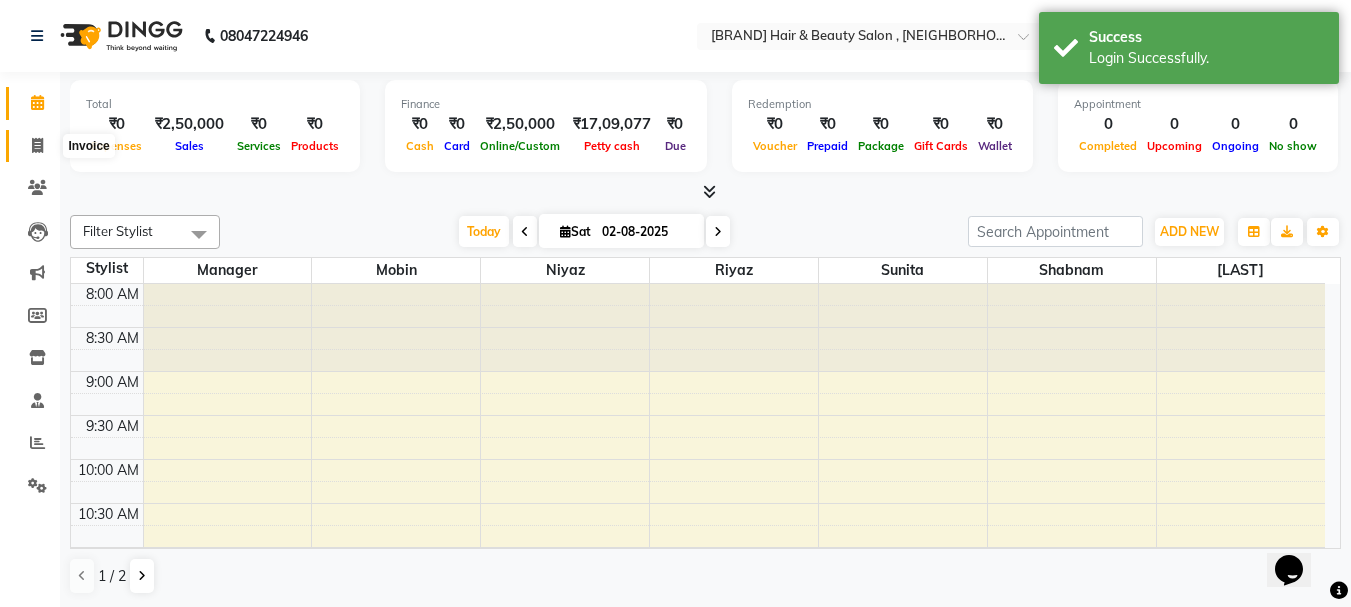 click 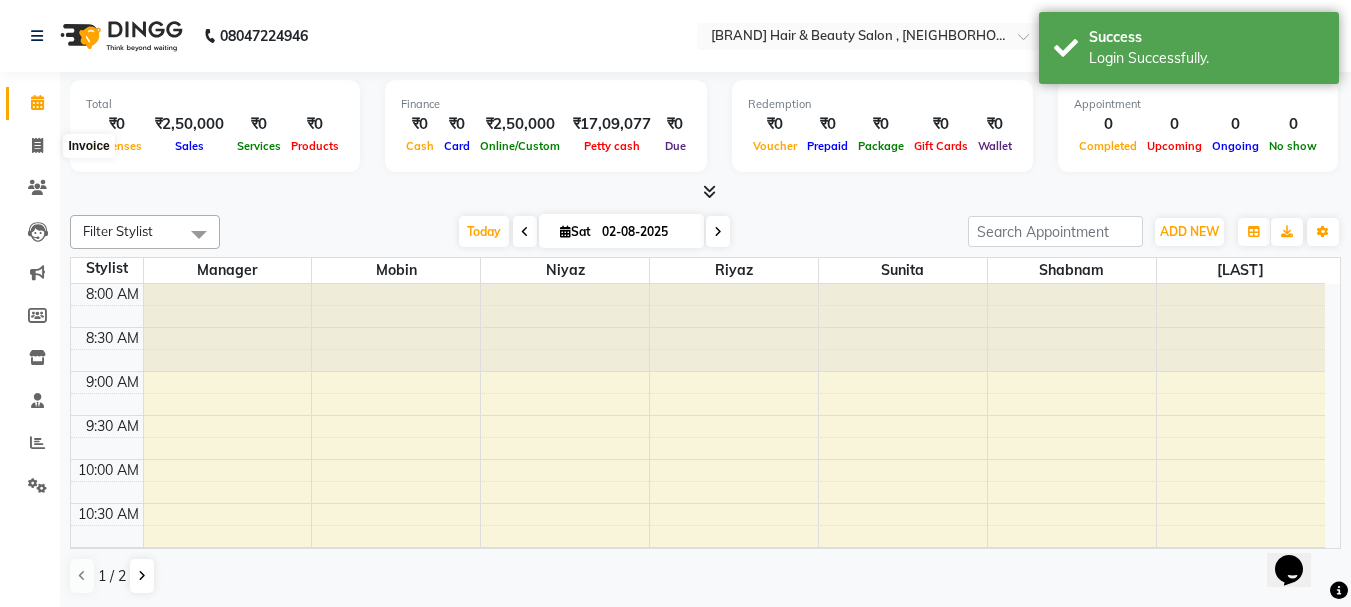 select on "4842" 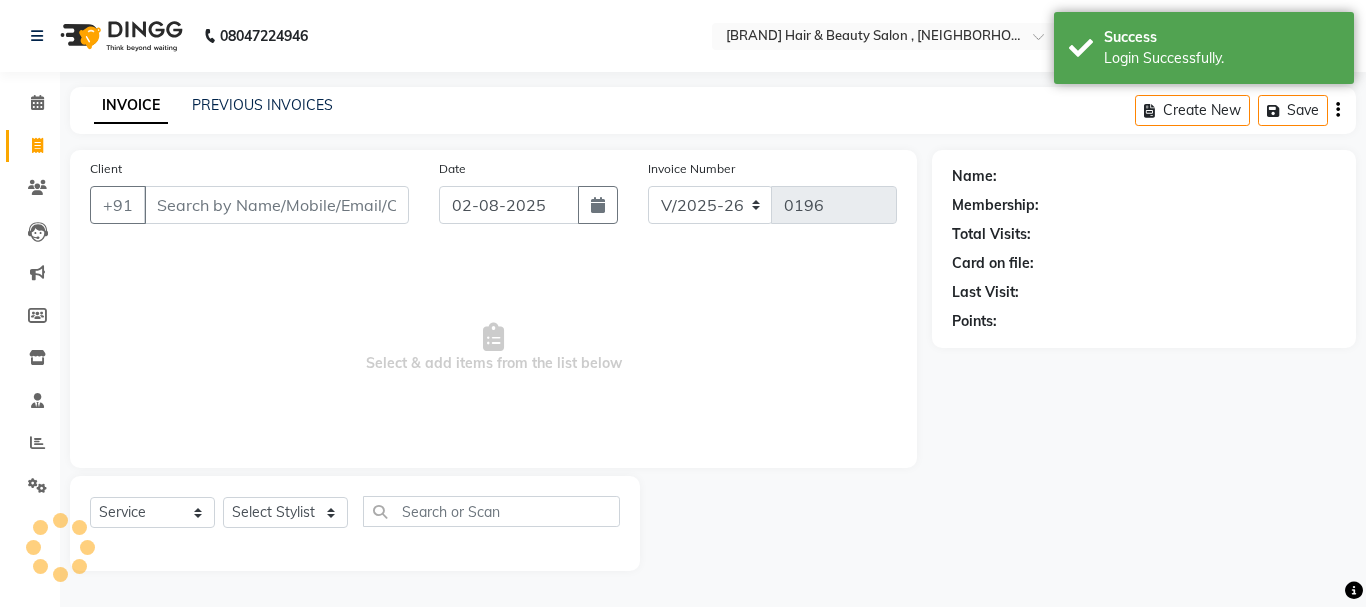 click on "Client" at bounding box center [276, 205] 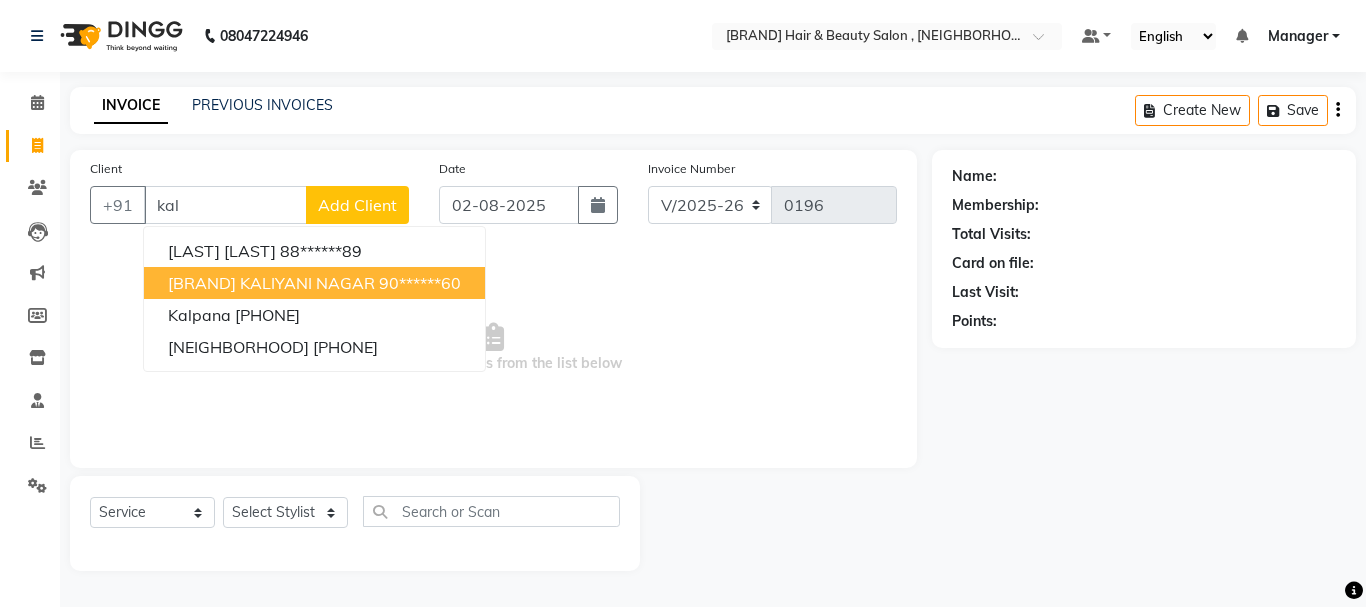 click on "90******60" at bounding box center (420, 283) 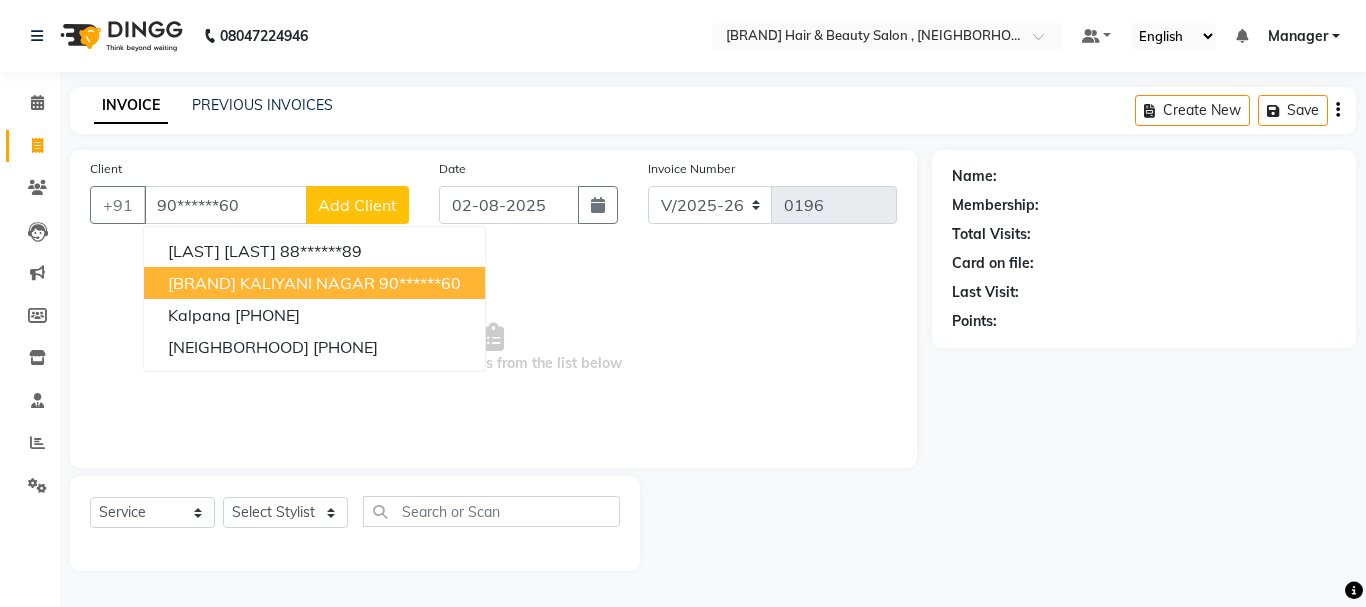 type on "90******60" 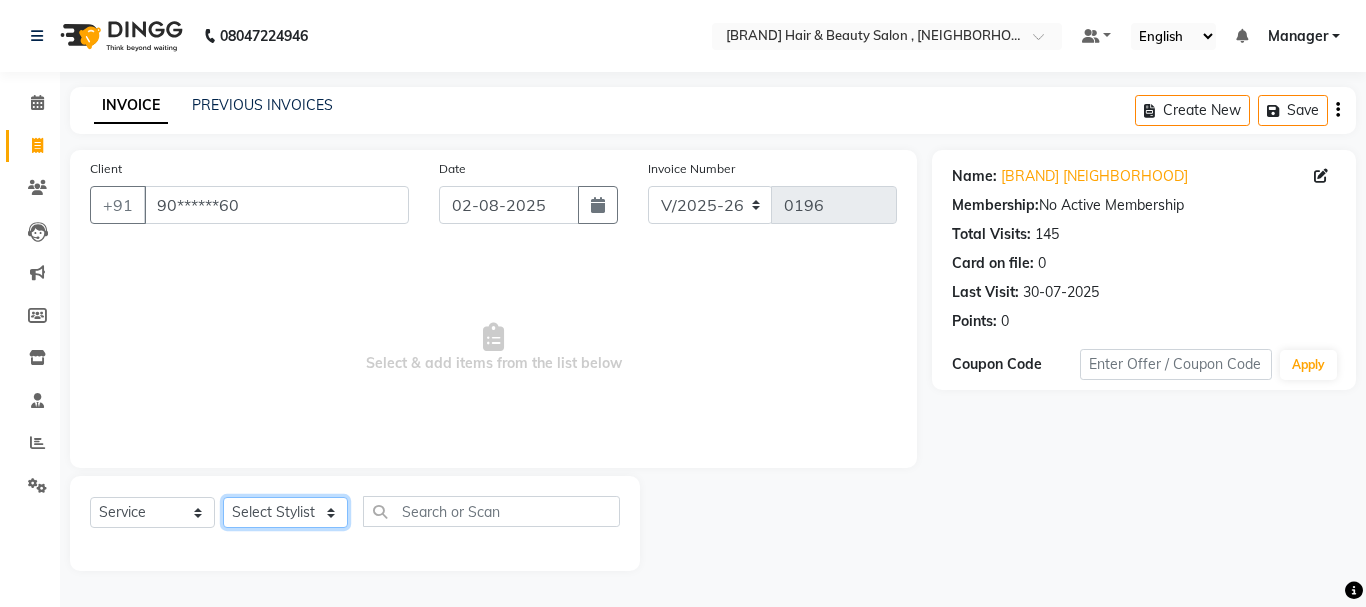 click on "Select Stylist Manager [PERSON] [PERSON] [PERSON] [PERSON] [PERSON] [PERSON] [PERSON] [PERSON]" 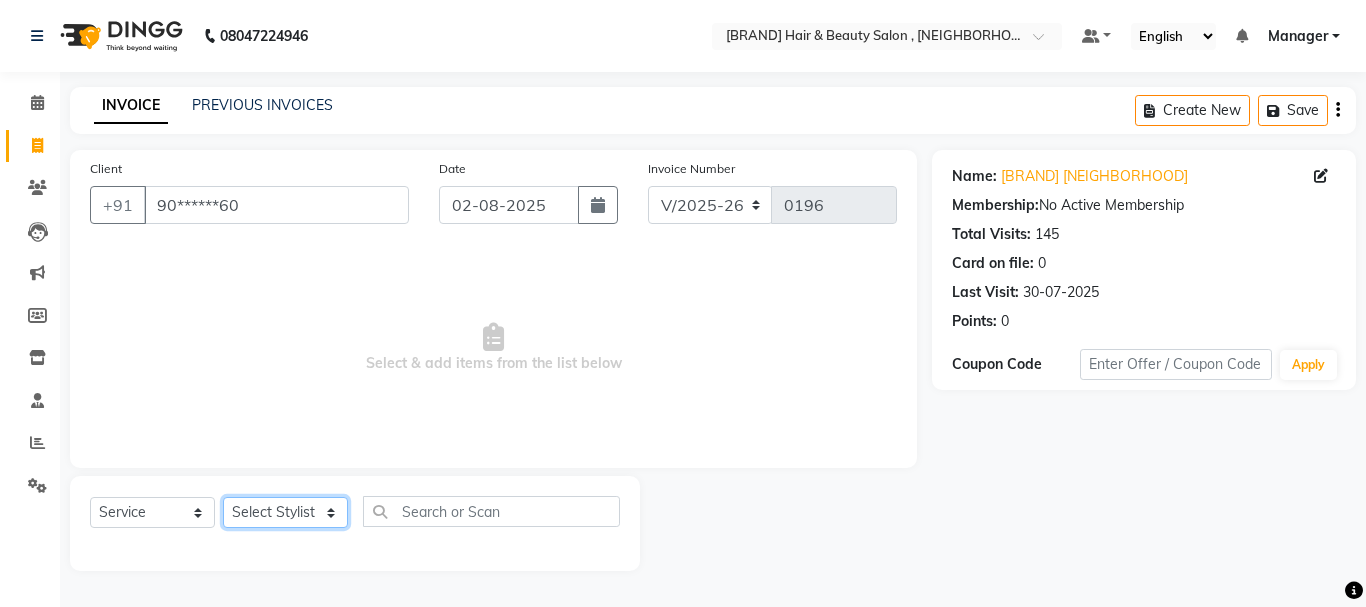 select on "30001" 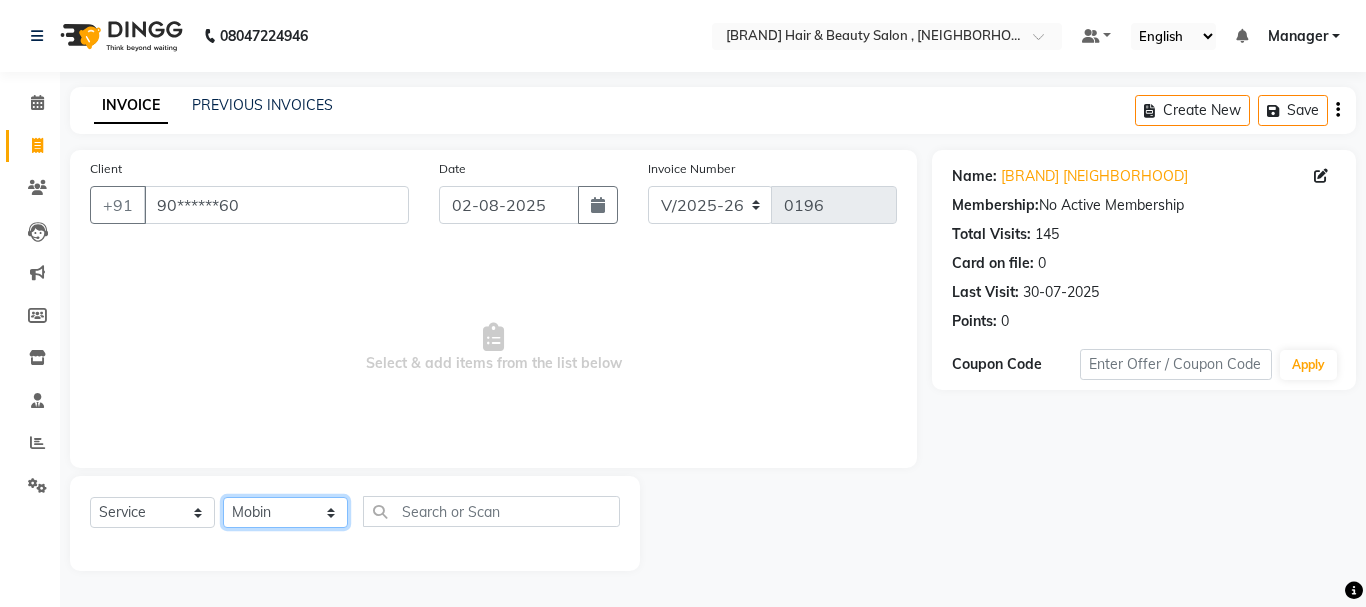 click on "Select Stylist Manager [PERSON] [PERSON] [PERSON] [PERSON] [PERSON] [PERSON] [PERSON] [PERSON]" 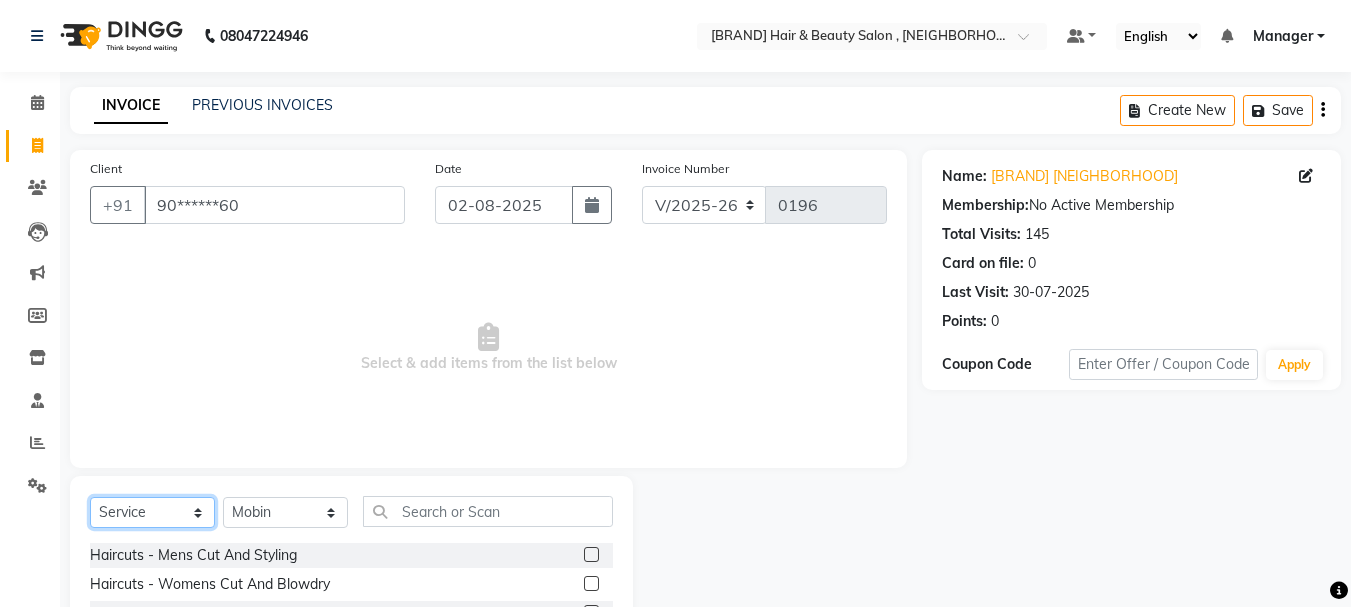 click on "Select  Service  Product  Membership  Package Voucher Prepaid Gift Card" 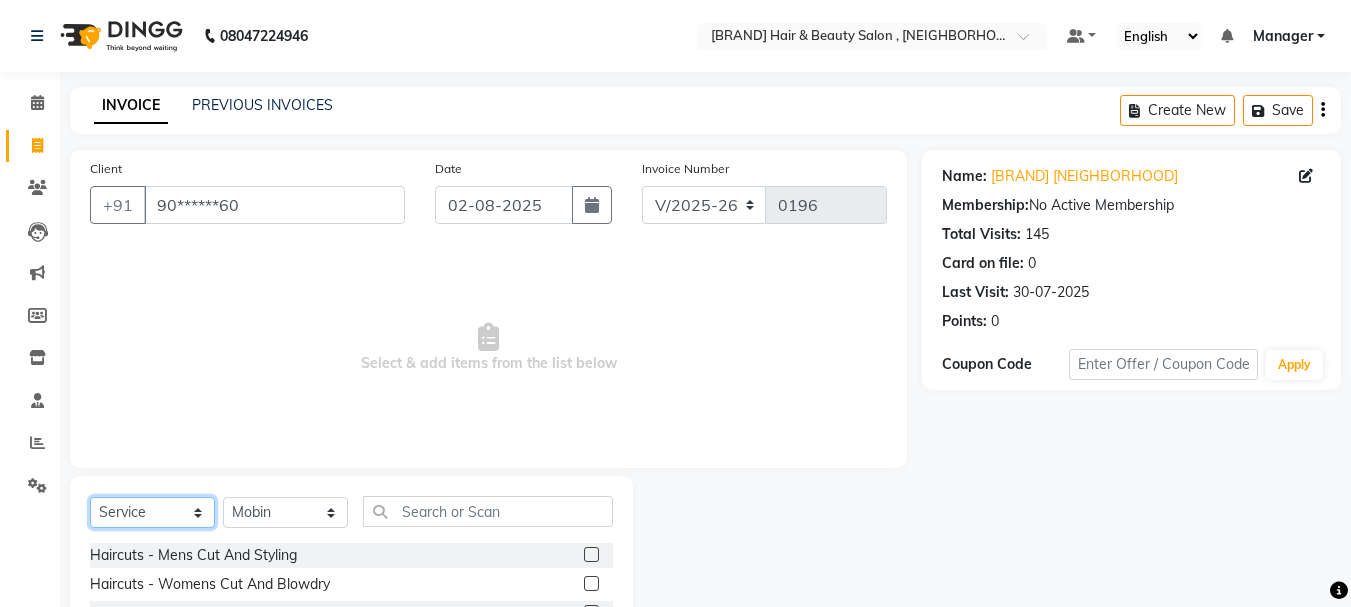 click on "Select  Service  Product  Membership  Package Voucher Prepaid Gift Card" 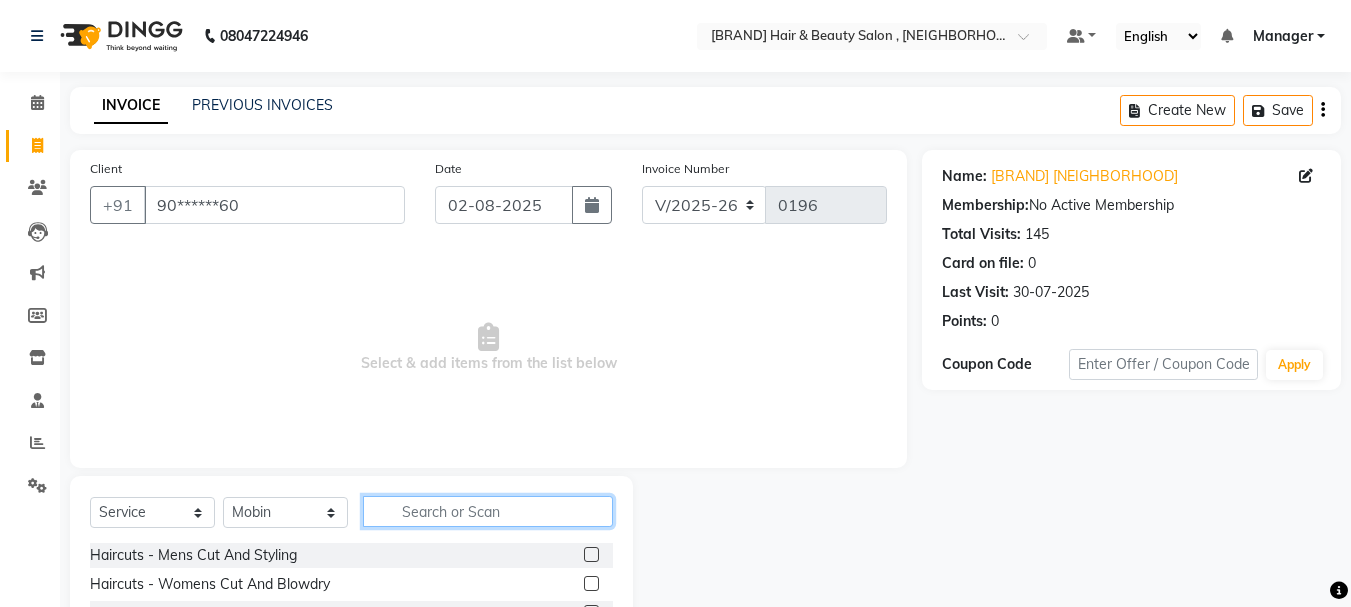 click 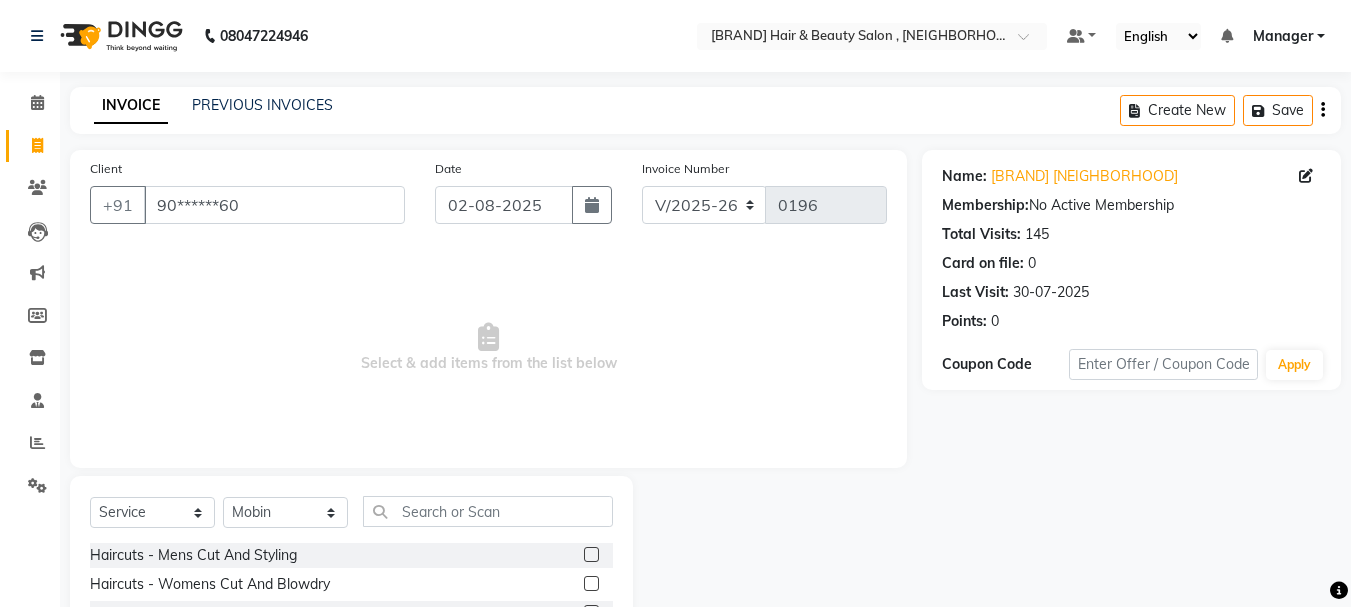 click 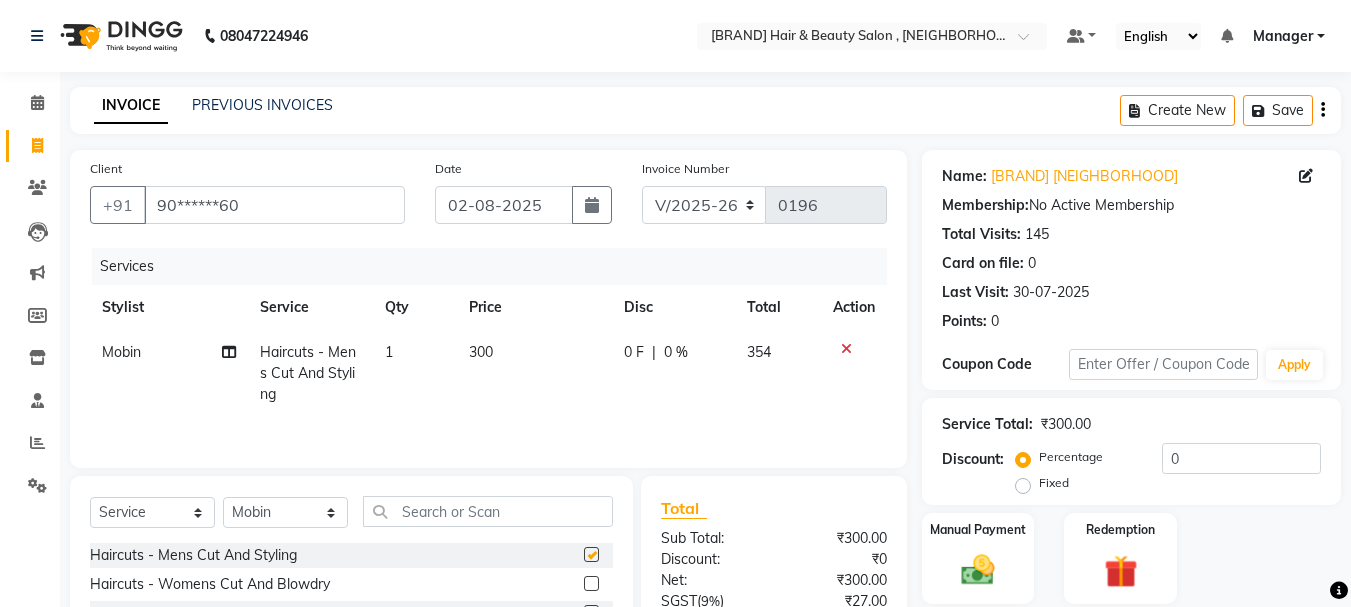 checkbox on "false" 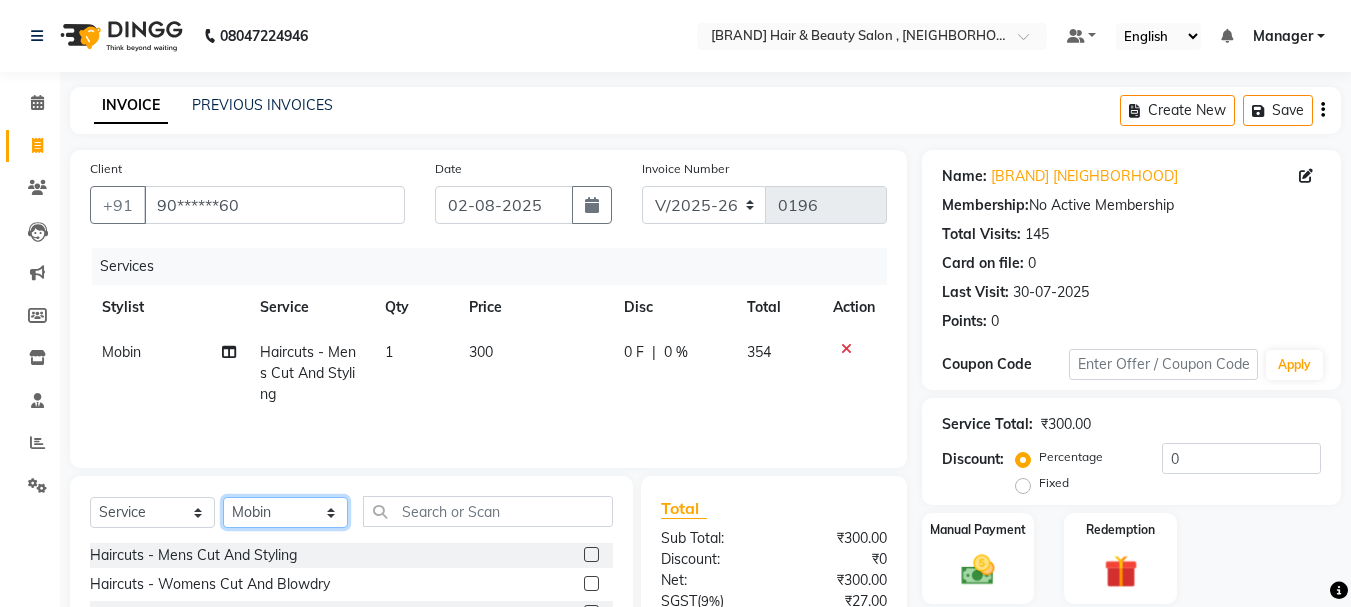 click on "Select Stylist Manager [PERSON] [PERSON] [PERSON] [PERSON] [PERSON] [PERSON] [PERSON] [PERSON]" 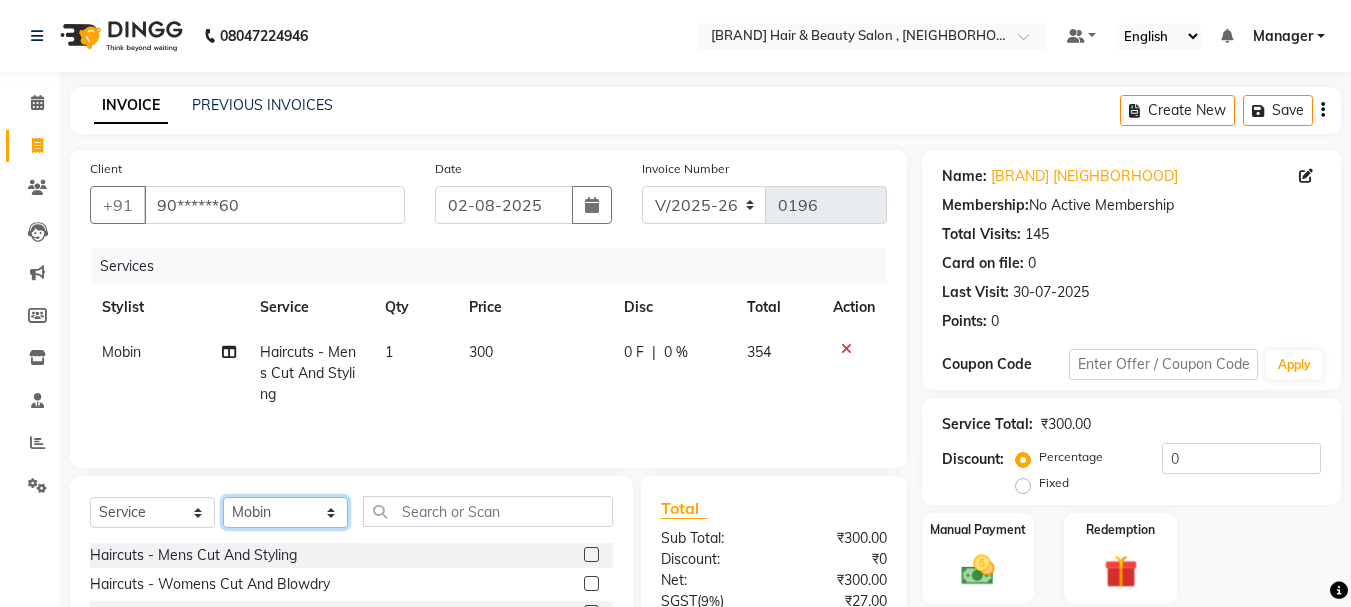 select on "[NUMBER]" 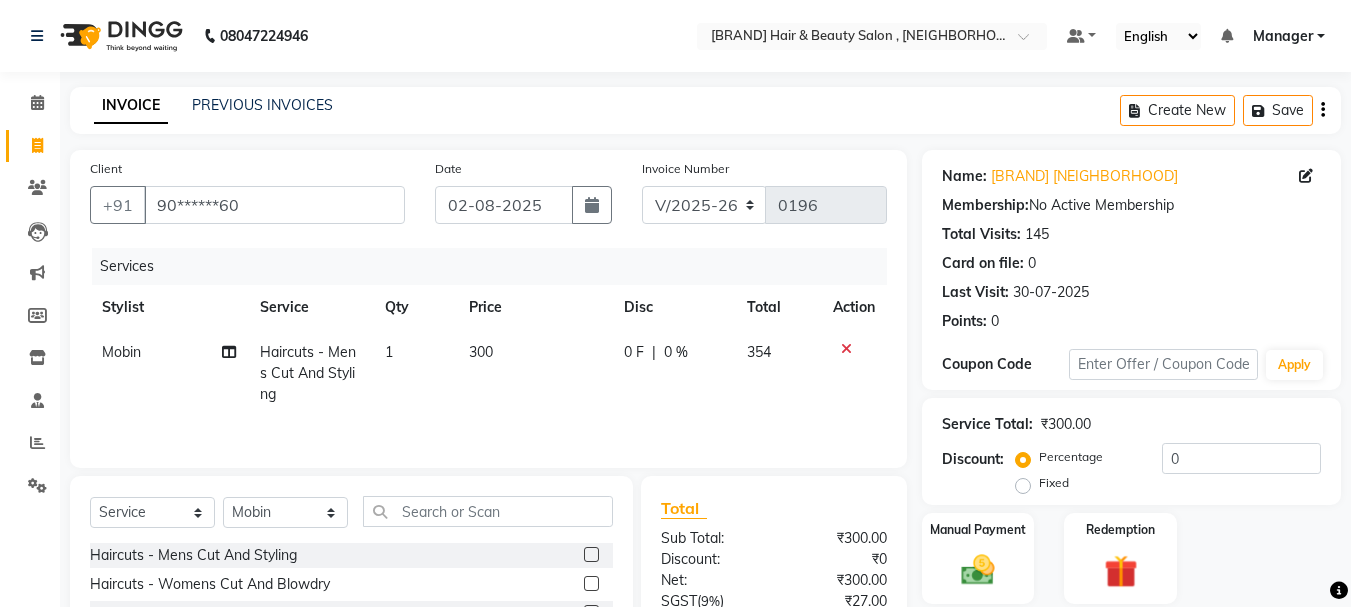 click 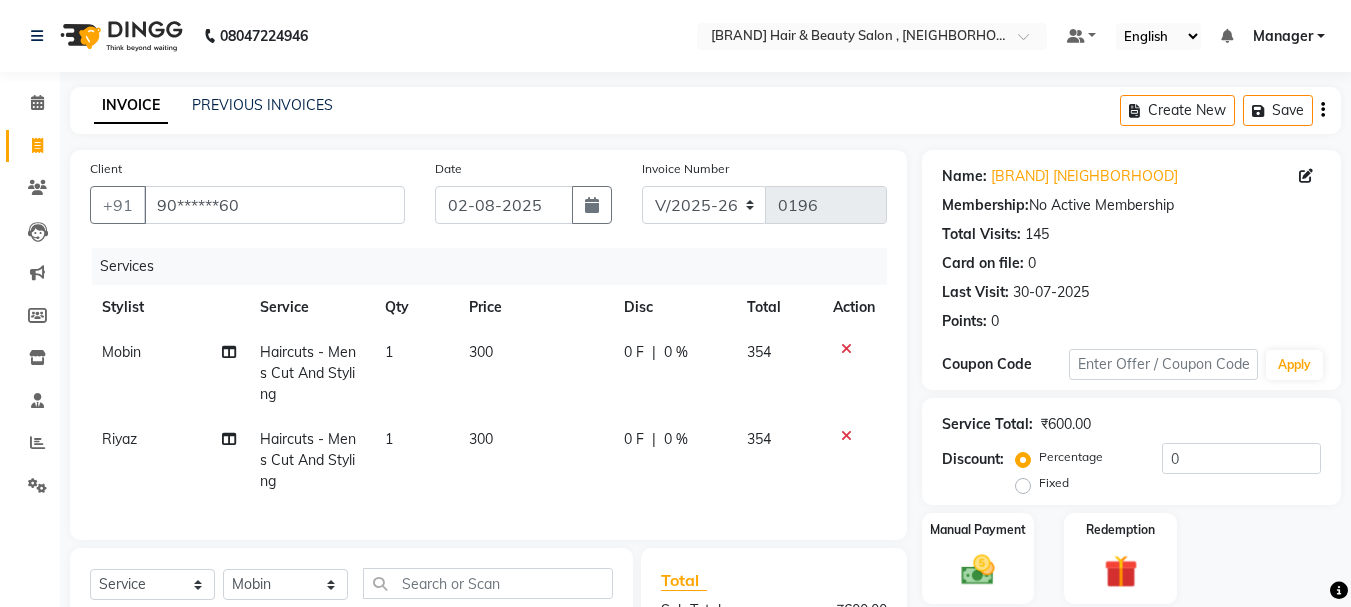 checkbox on "false" 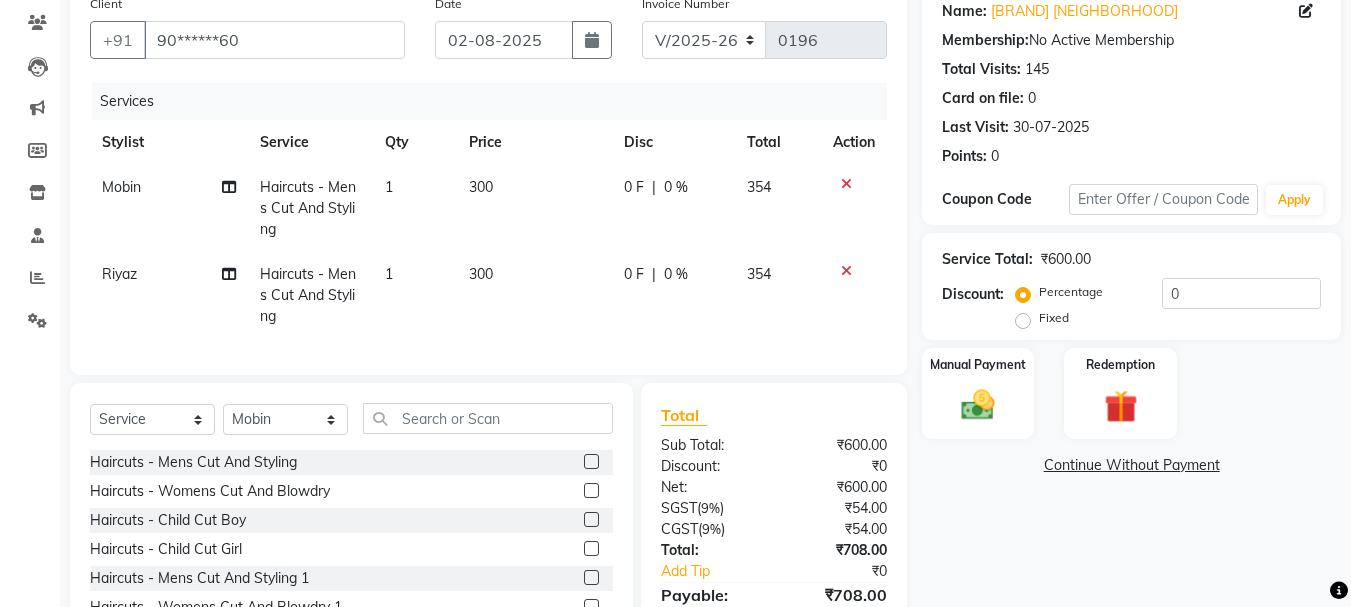 scroll, scrollTop: 200, scrollLeft: 0, axis: vertical 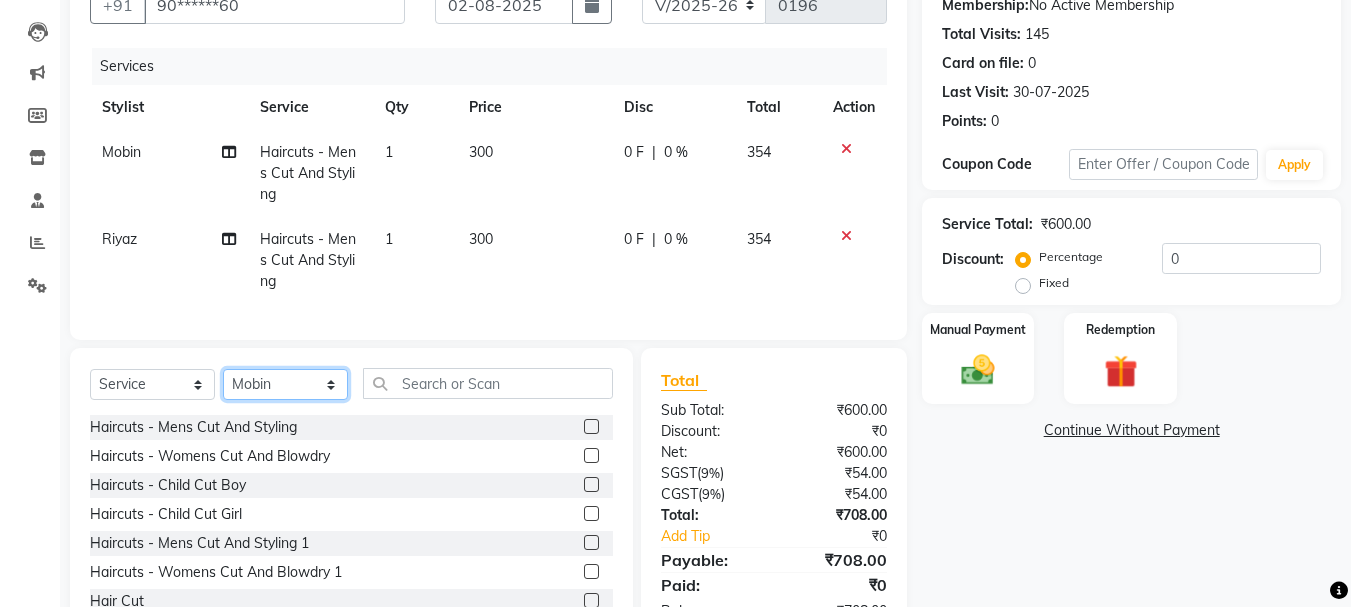 click on "Select Stylist Manager [PERSON] [PERSON] [PERSON] [PERSON] [PERSON] [PERSON] [PERSON] [PERSON]" 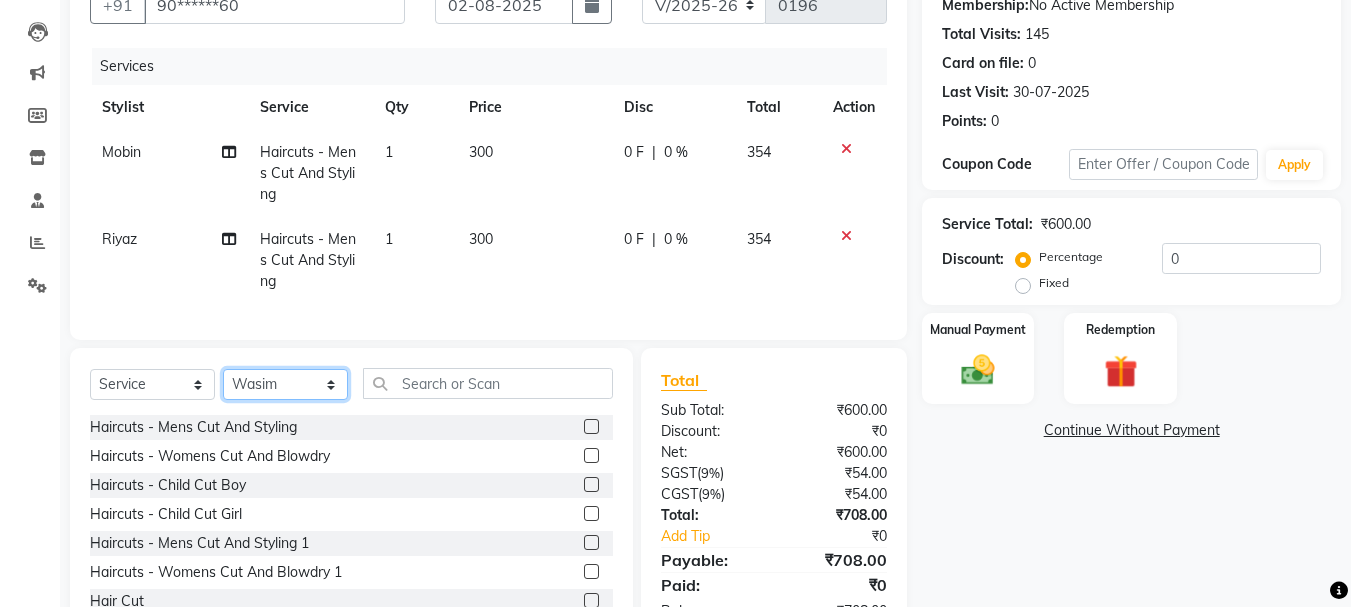 click on "Select Stylist Manager [PERSON] [PERSON] [PERSON] [PERSON] [PERSON] [PERSON] [PERSON] [PERSON]" 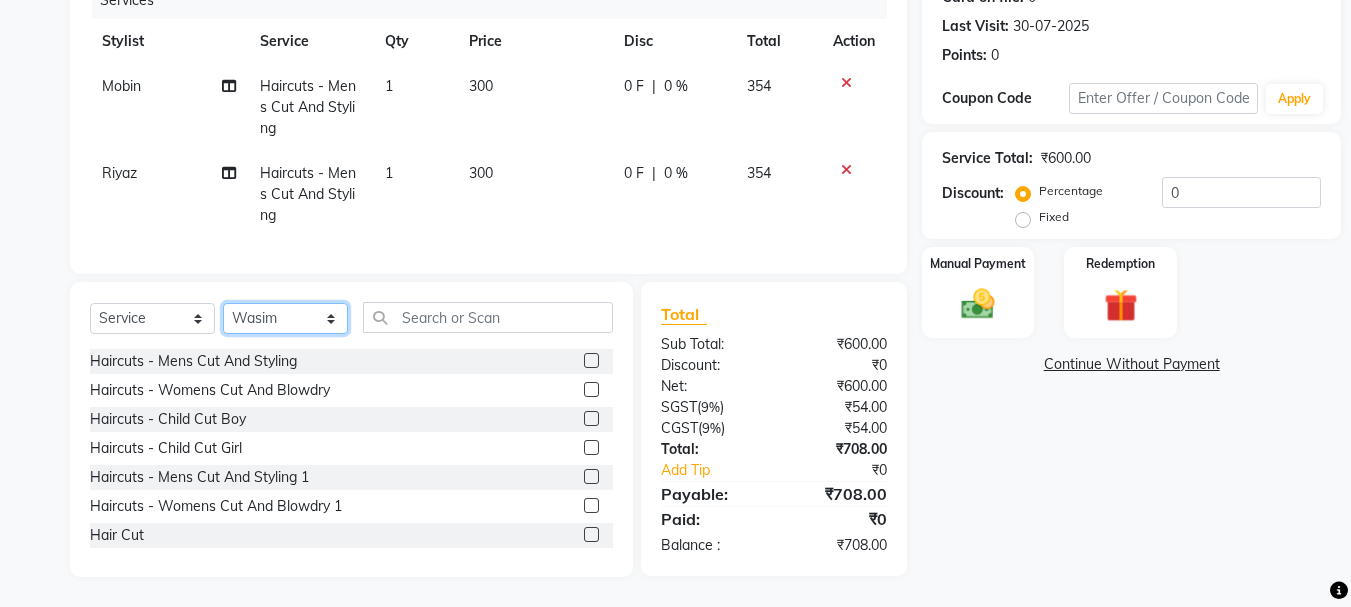 scroll, scrollTop: 128, scrollLeft: 0, axis: vertical 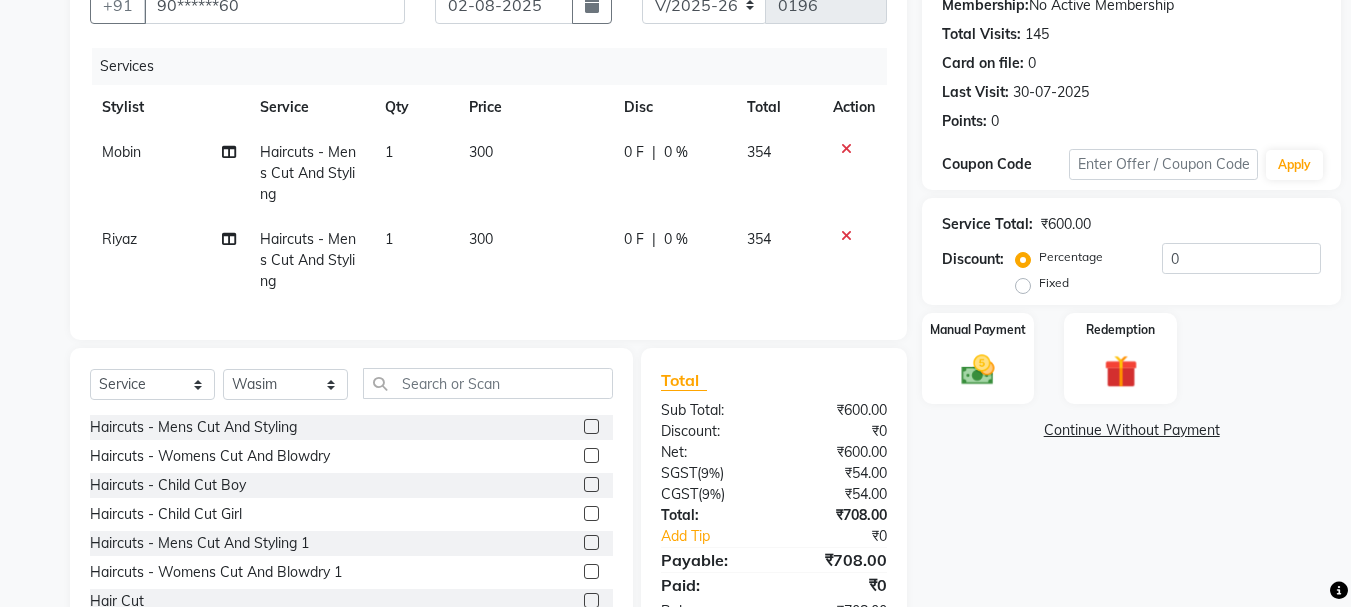 click 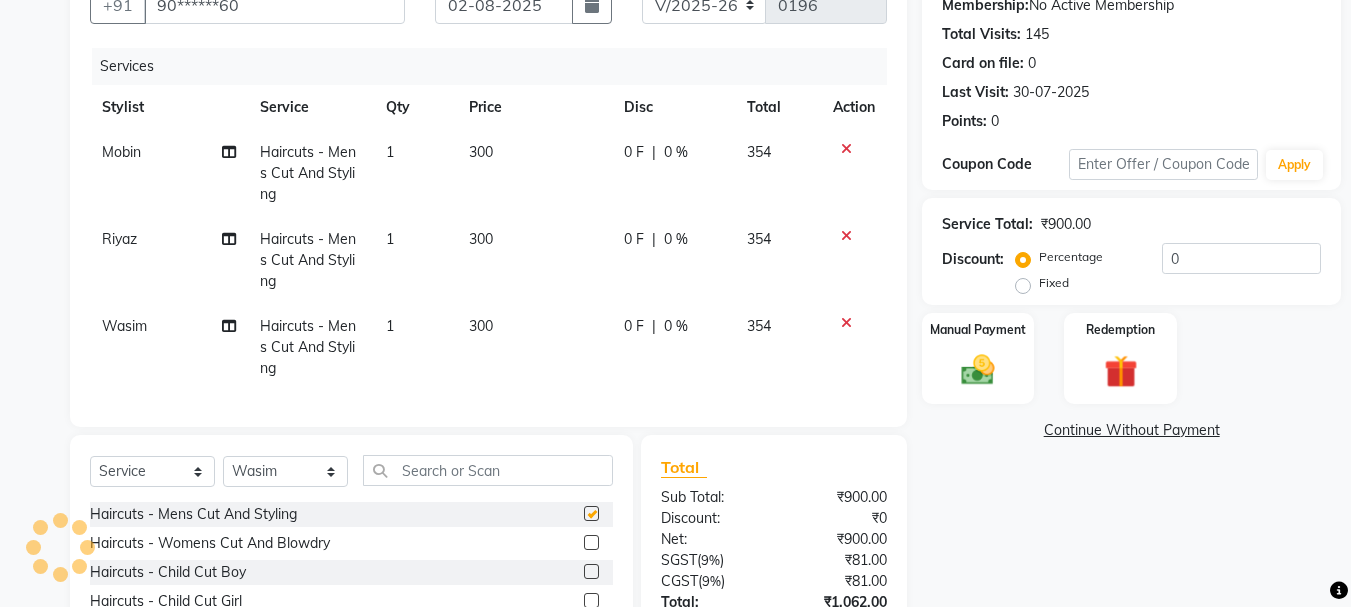 checkbox on "false" 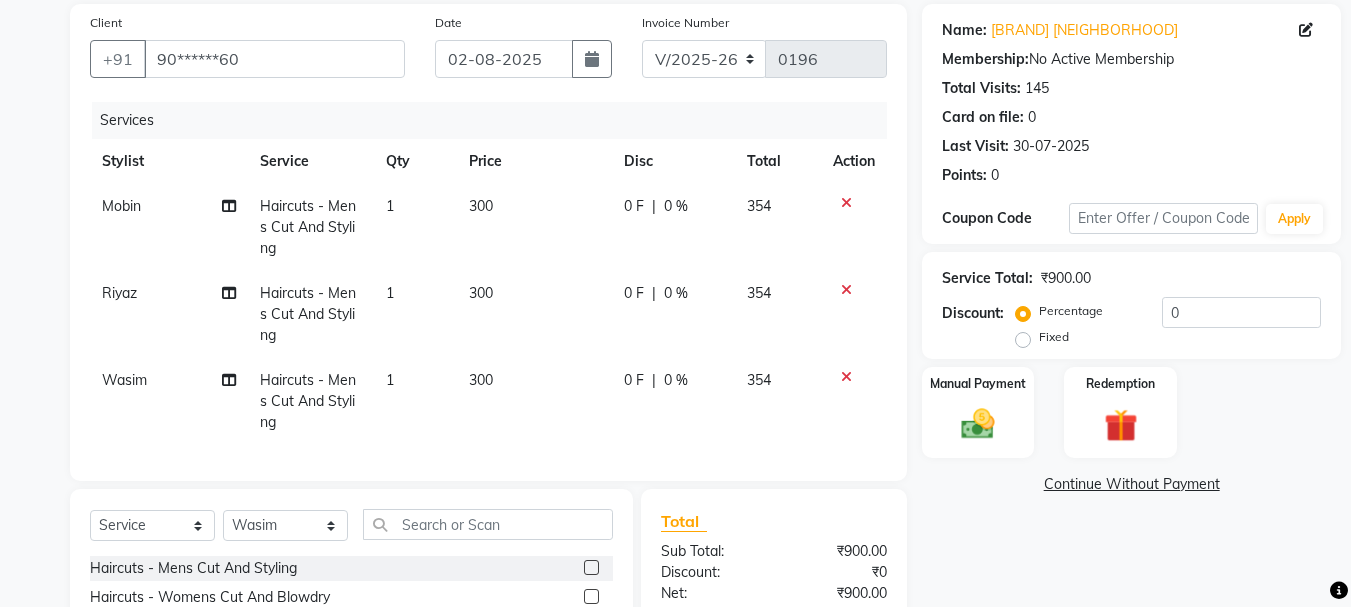 scroll, scrollTop: 0, scrollLeft: 0, axis: both 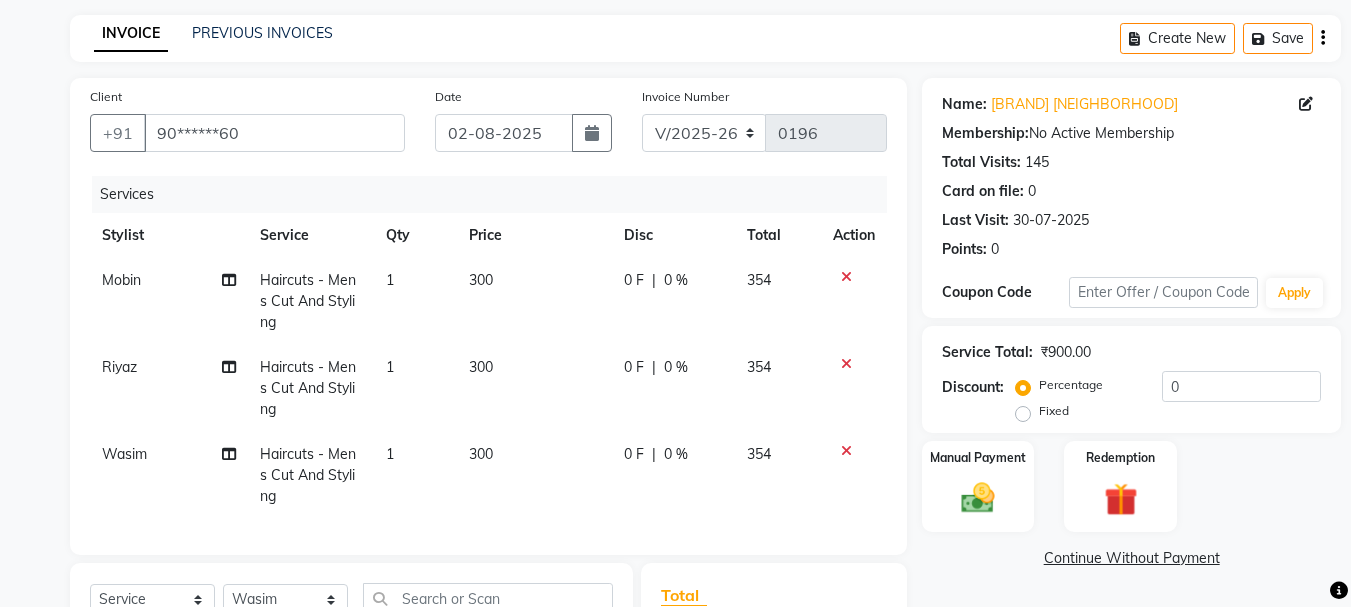 click 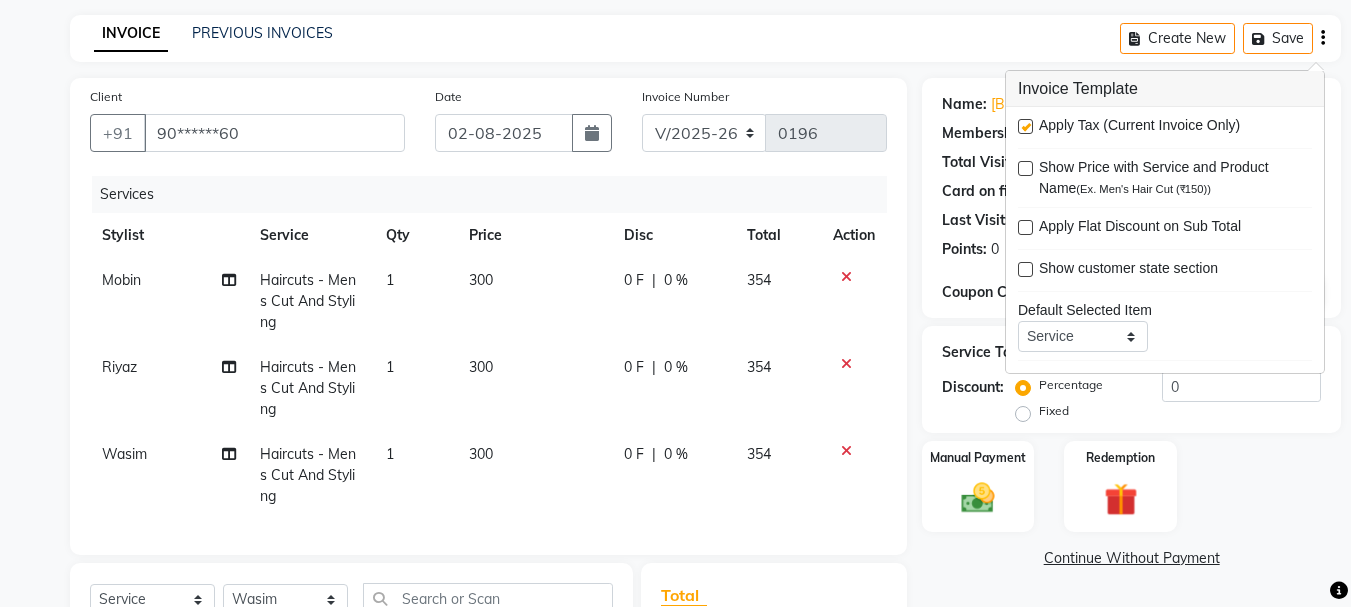 click at bounding box center [1025, 126] 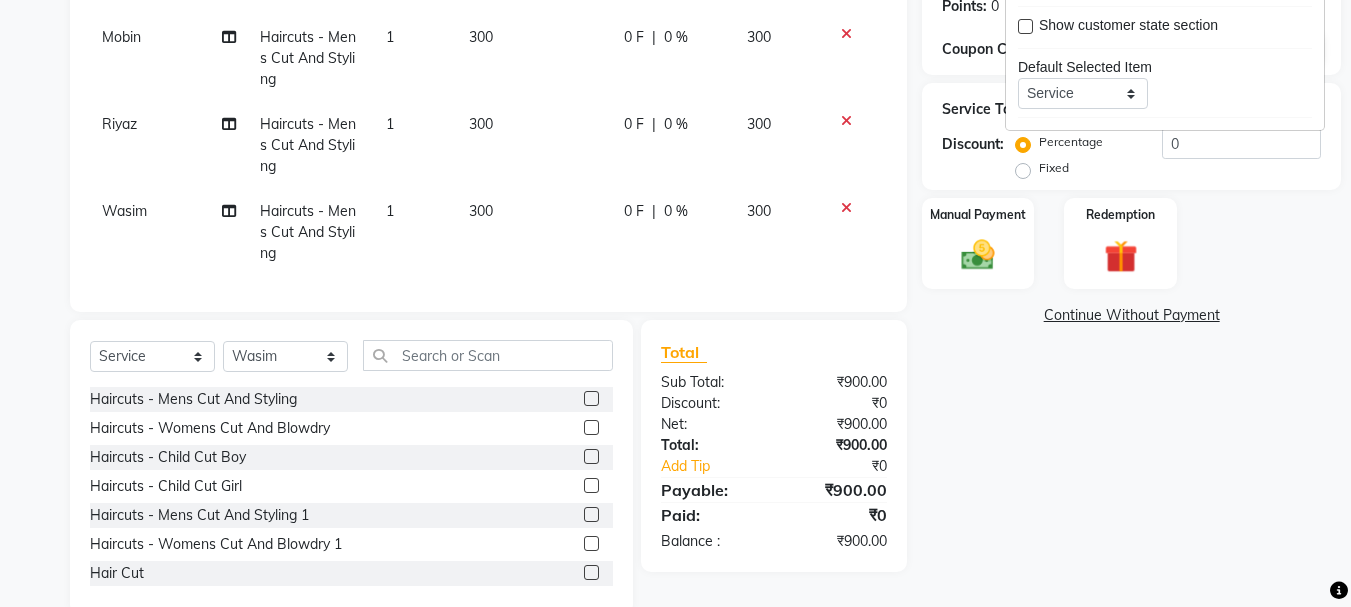 scroll, scrollTop: 296, scrollLeft: 0, axis: vertical 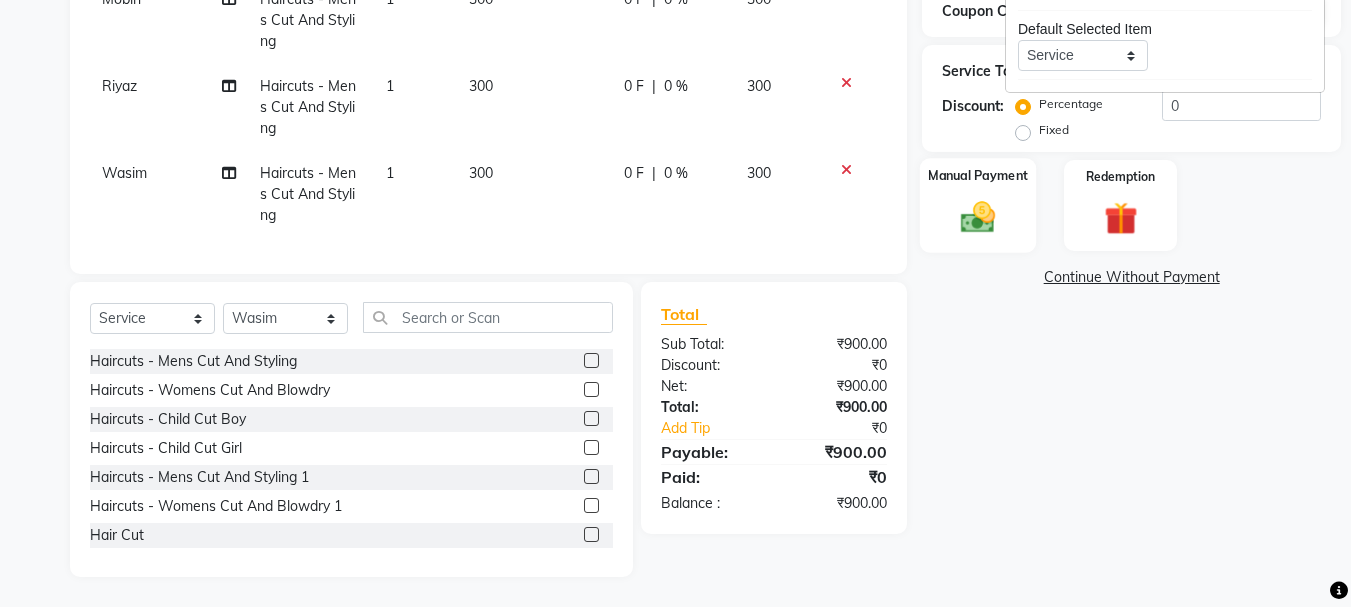 click 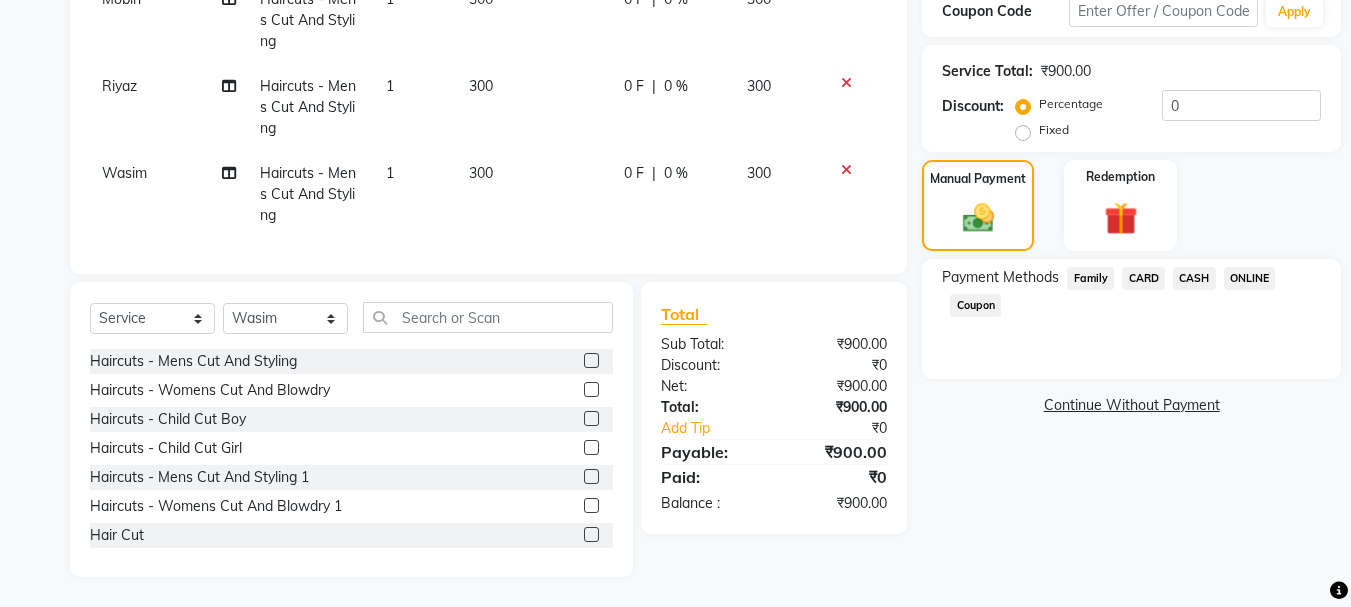 click on "CASH" 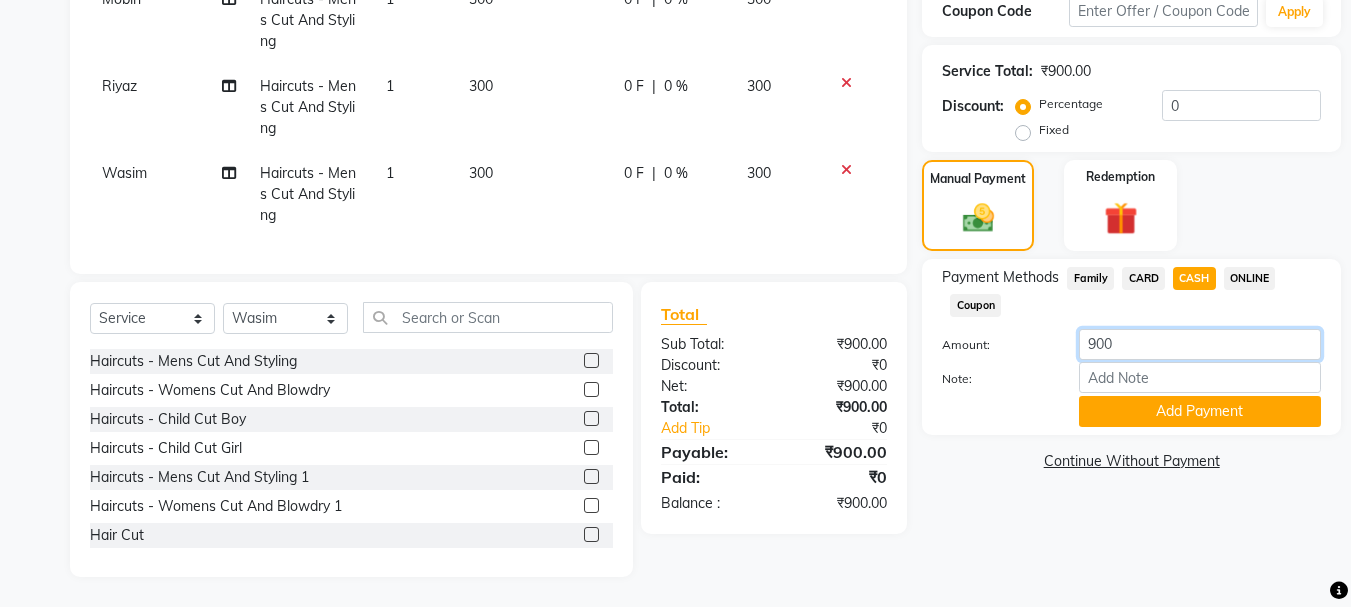 drag, startPoint x: 1171, startPoint y: 321, endPoint x: 874, endPoint y: 301, distance: 297.67264 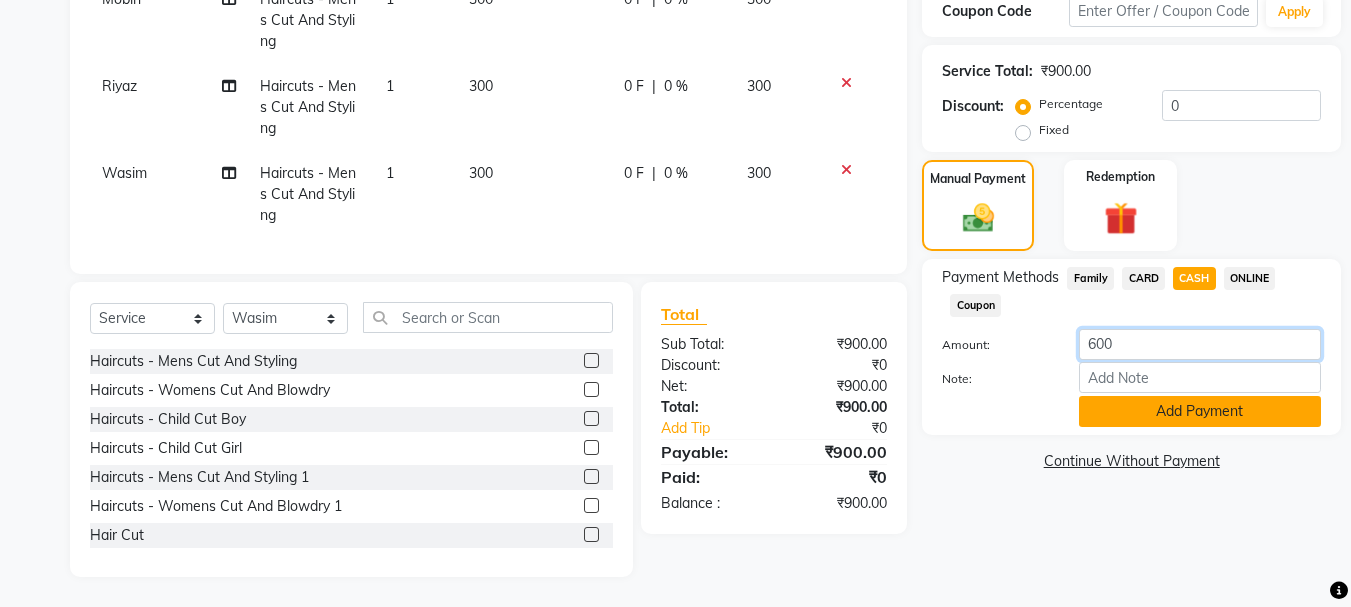 type on "600" 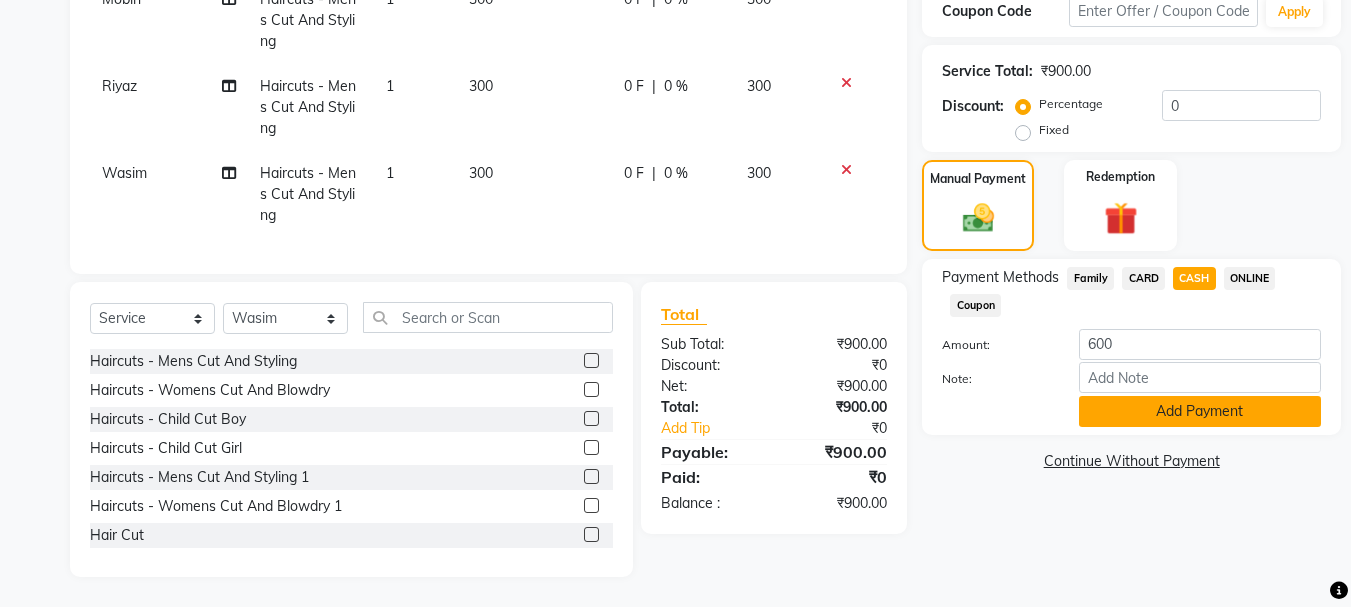 click on "Add Payment" 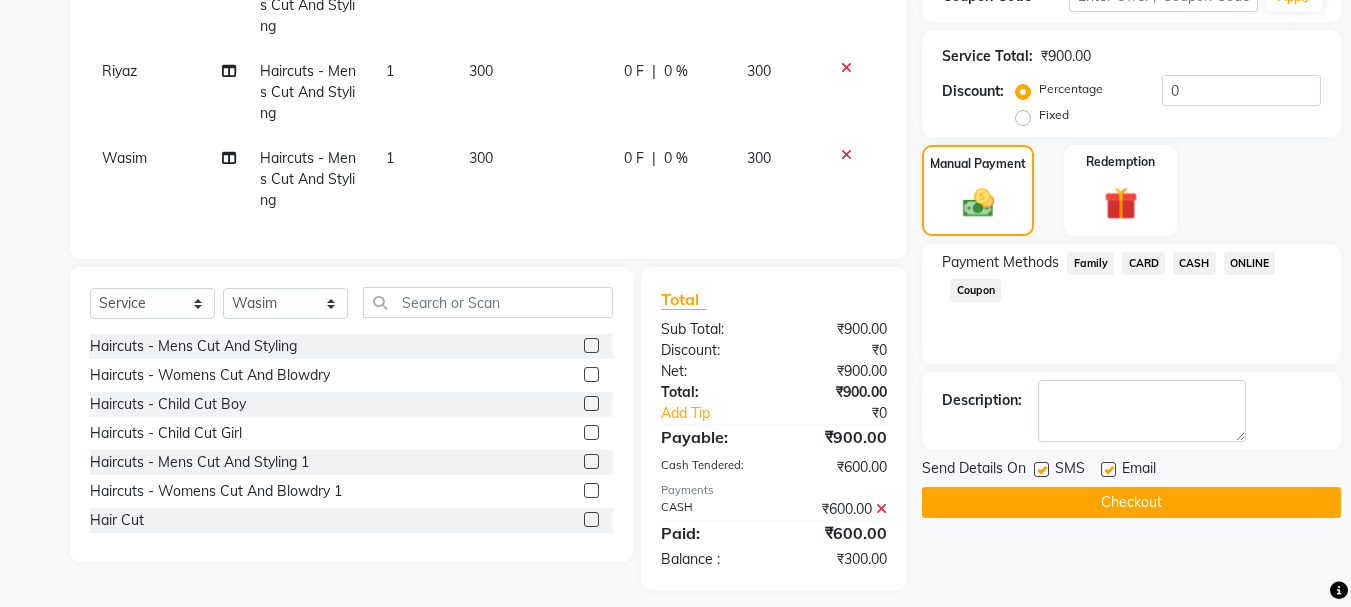 click on "ONLINE" 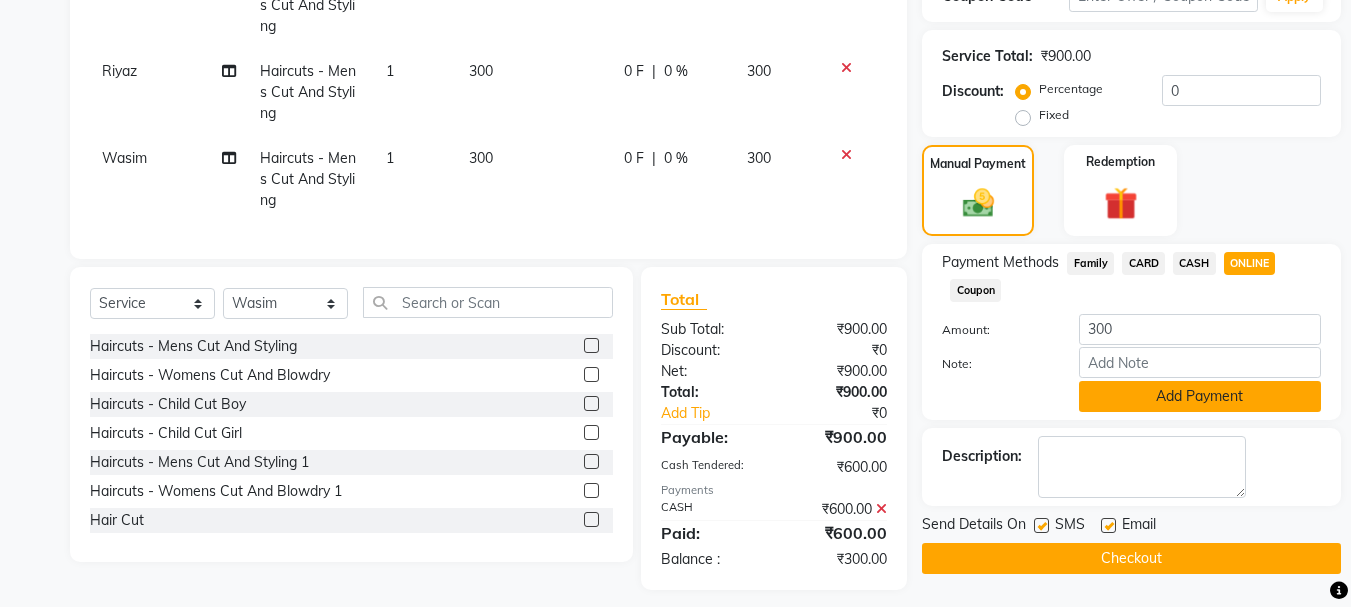 click on "Add Payment" 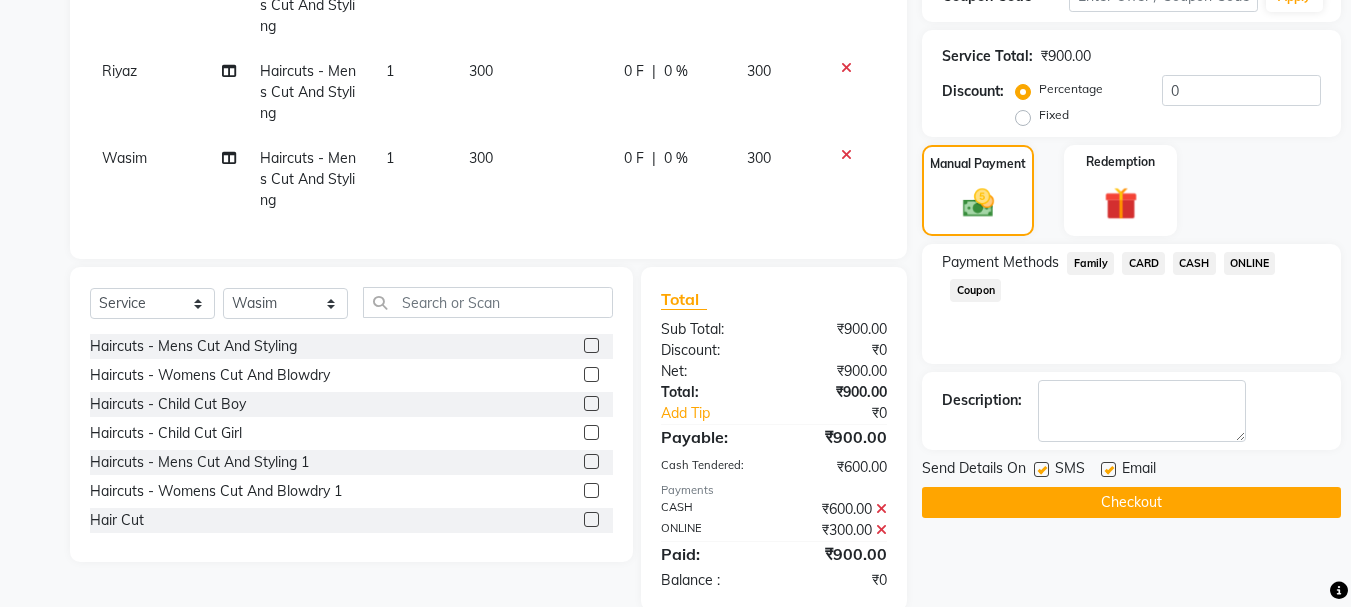click on "Checkout" 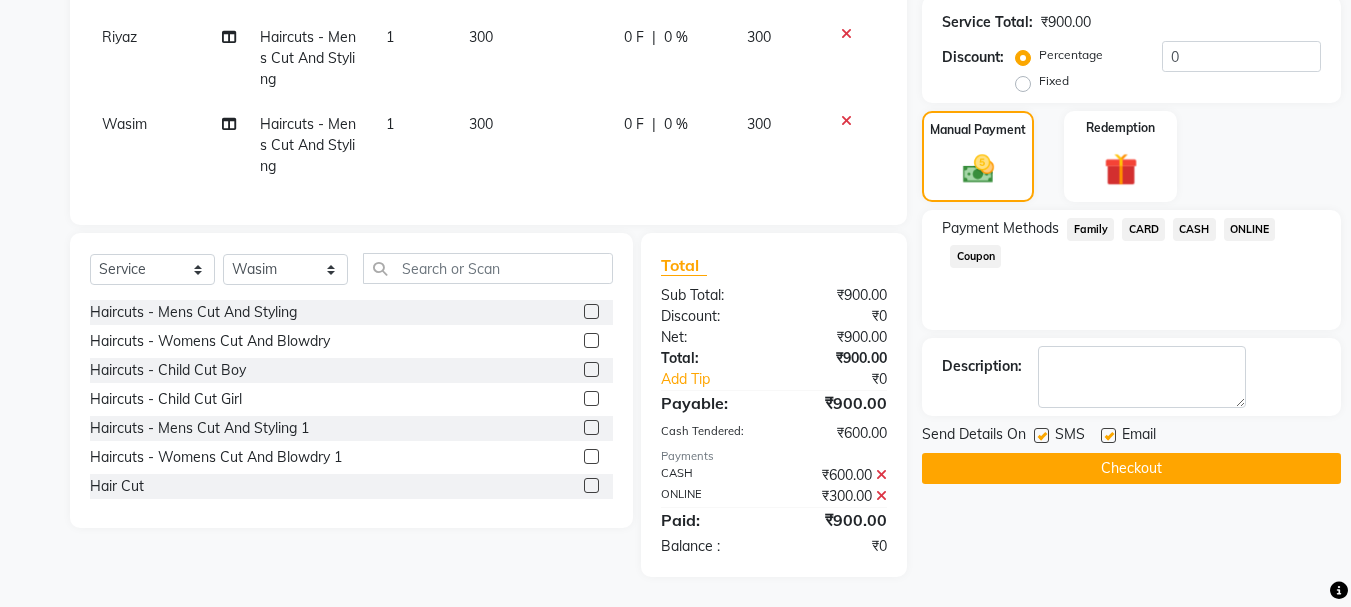 scroll, scrollTop: 345, scrollLeft: 0, axis: vertical 